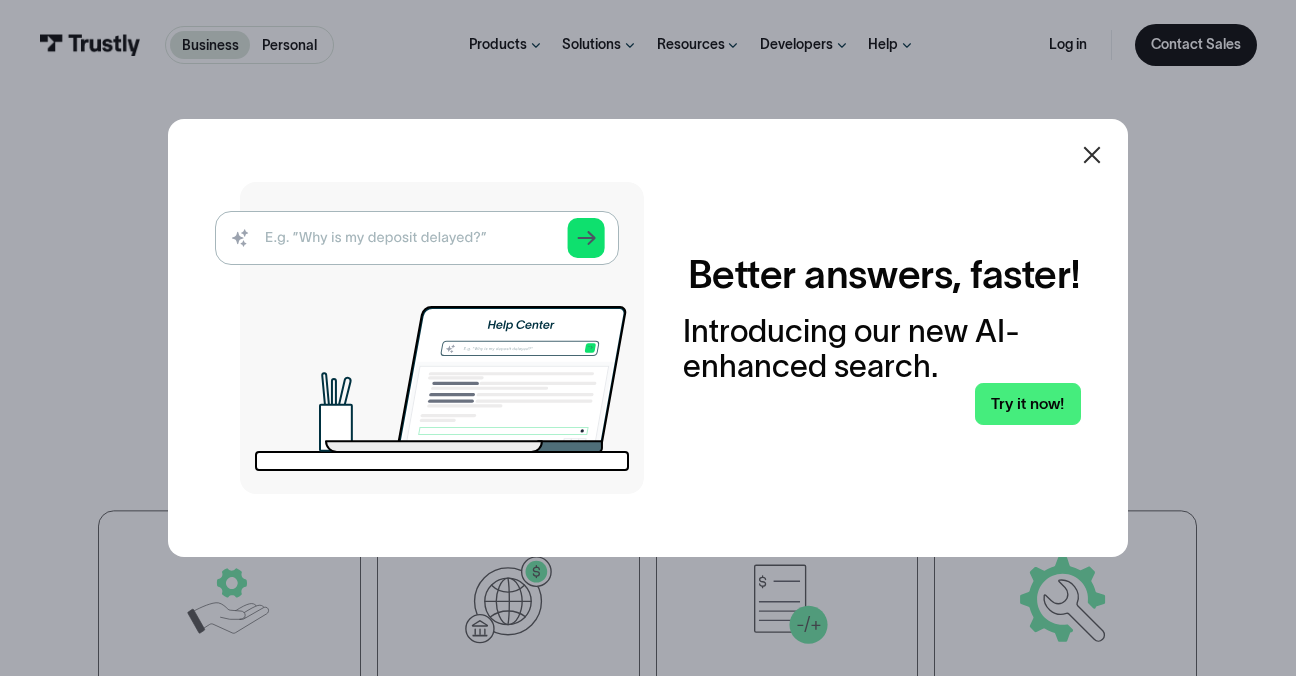 scroll, scrollTop: 0, scrollLeft: 0, axis: both 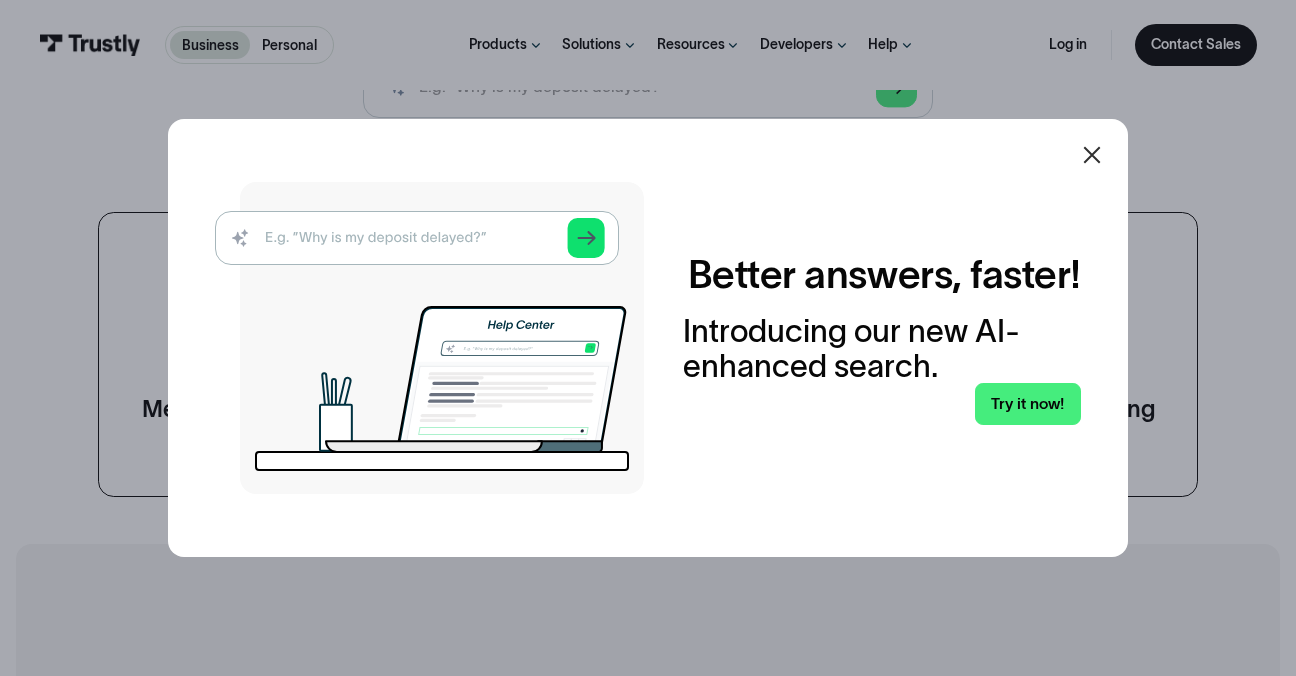 click 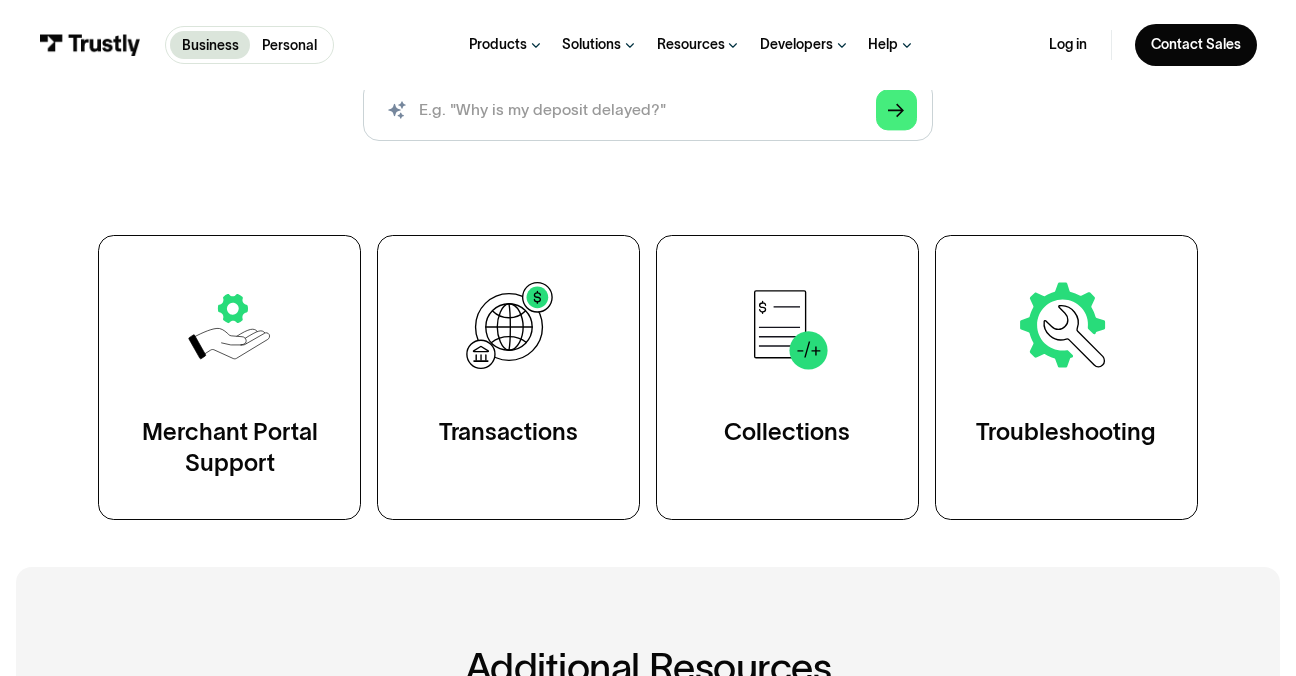 scroll, scrollTop: 0, scrollLeft: 0, axis: both 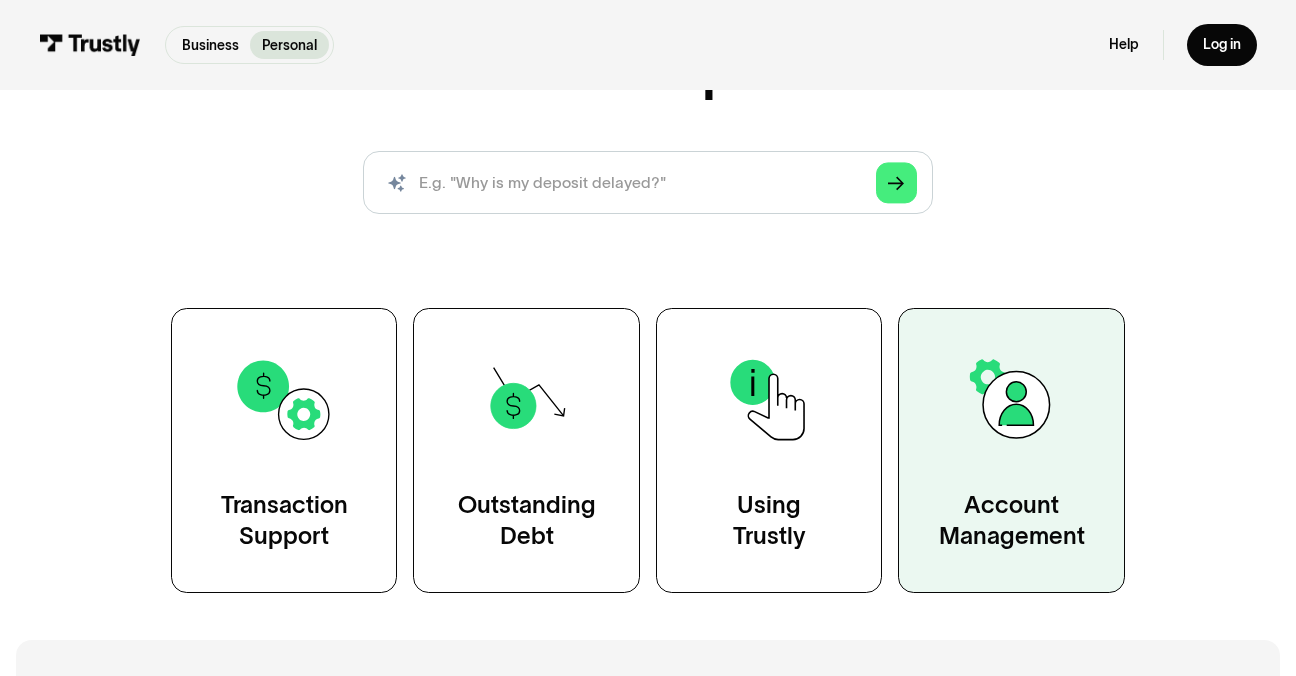 click on "Account Management" at bounding box center (1012, 521) 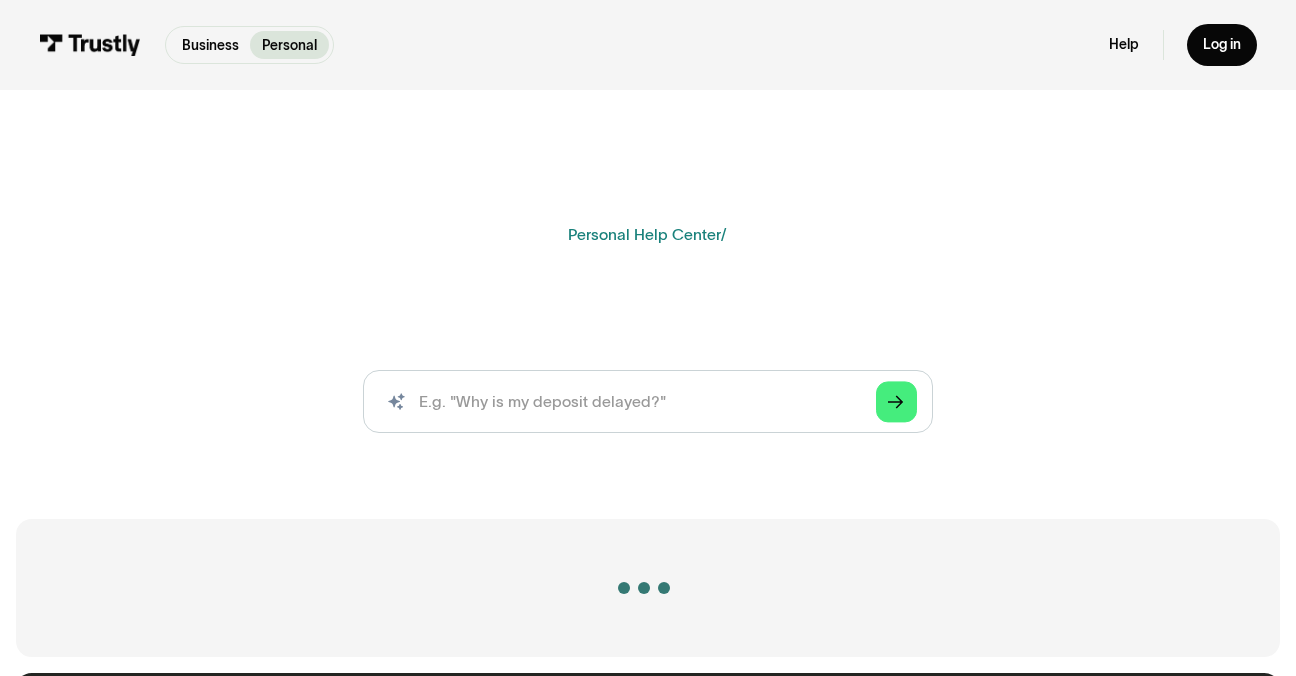 scroll, scrollTop: 0, scrollLeft: 0, axis: both 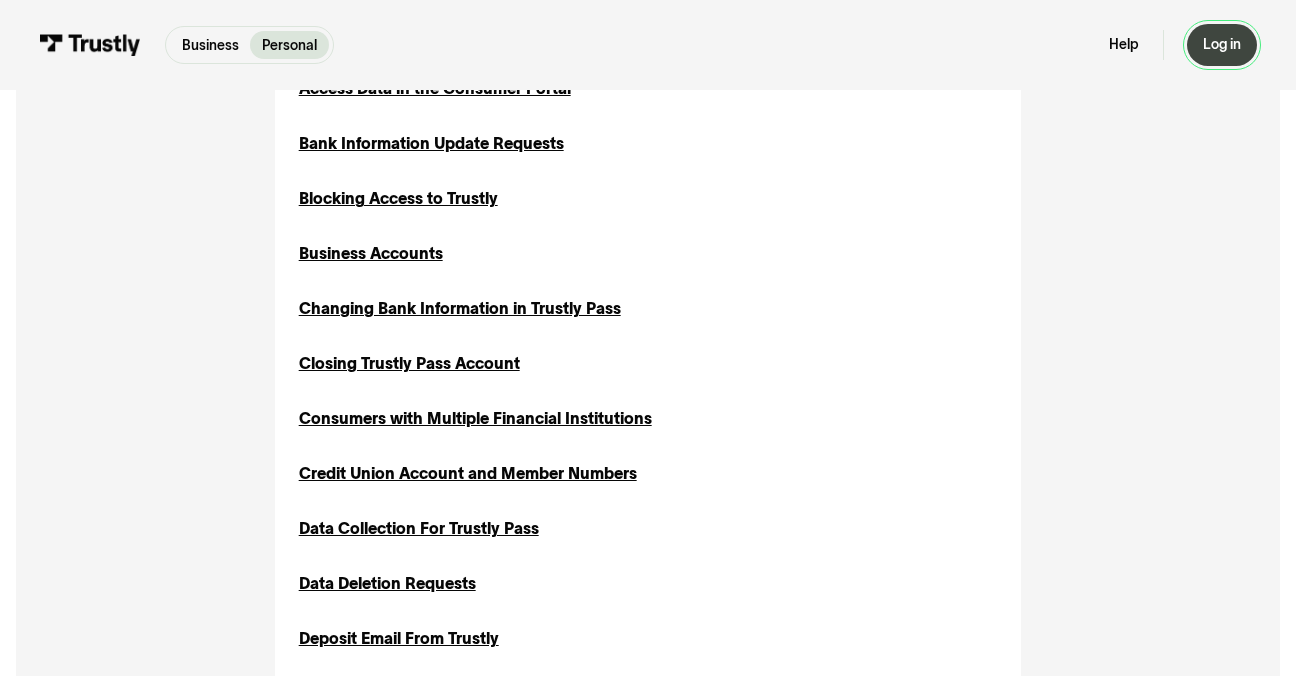 click on "Log in" at bounding box center [1222, 45] 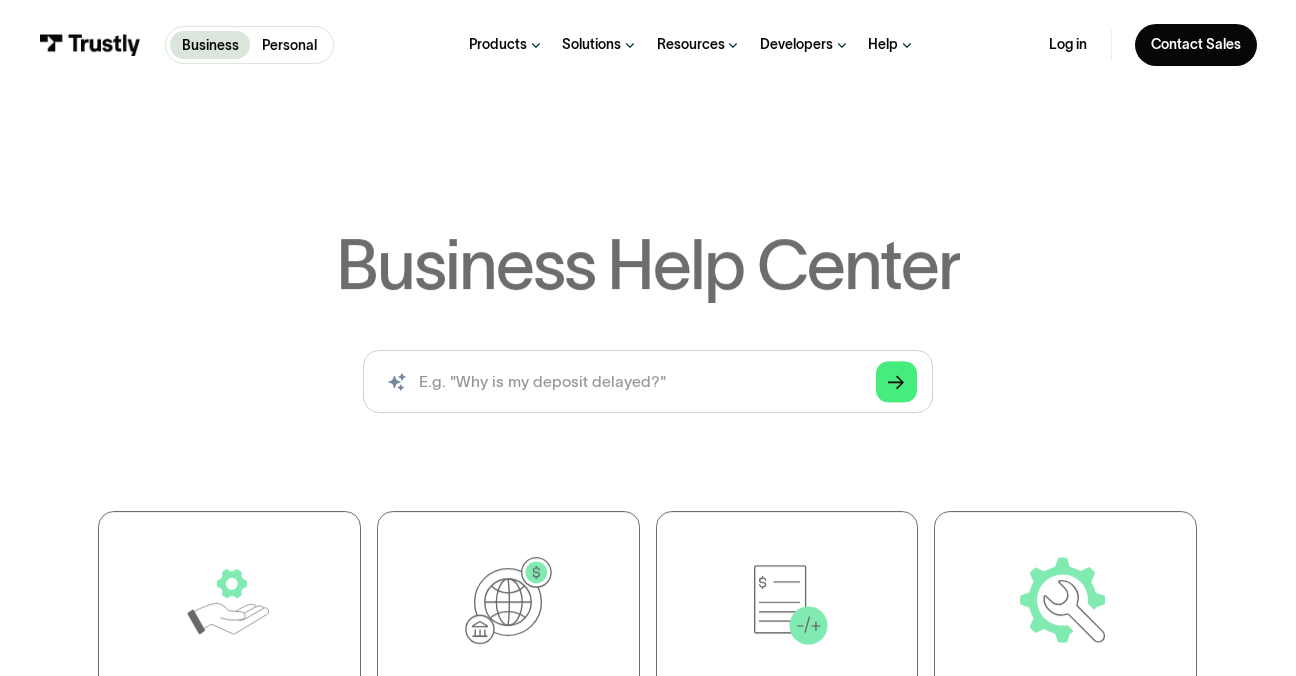 scroll, scrollTop: 0, scrollLeft: 0, axis: both 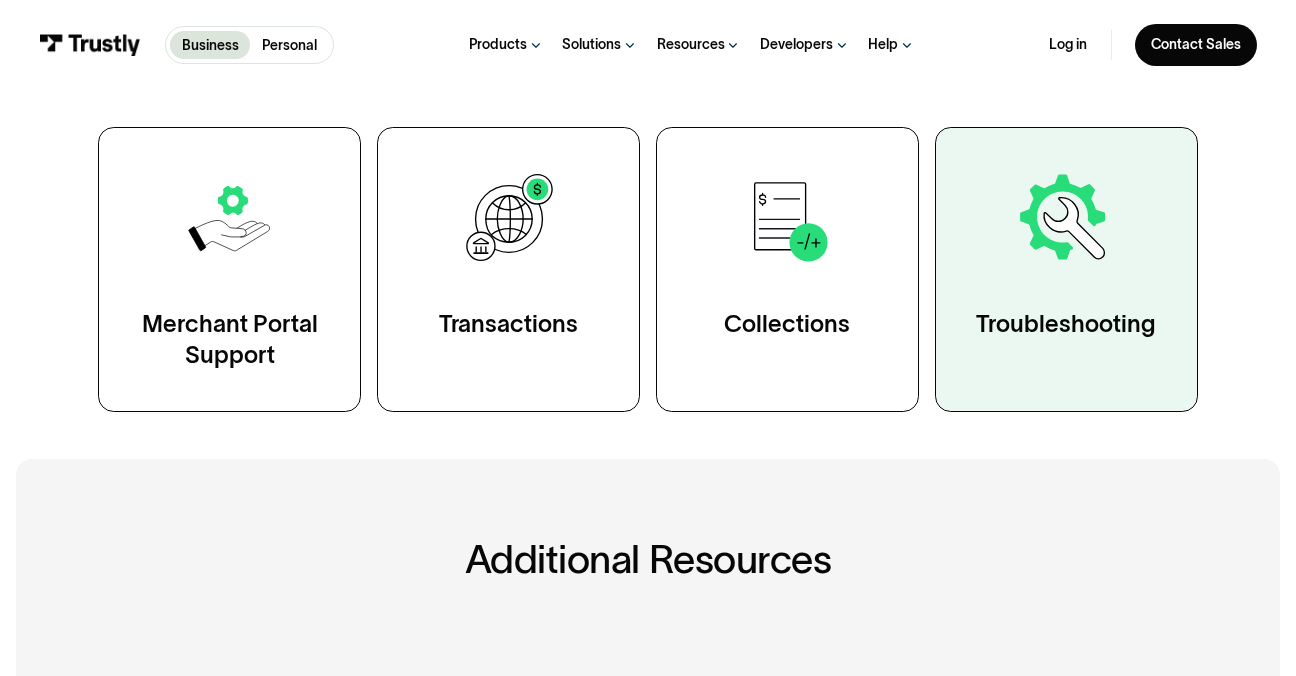 click at bounding box center (1066, 219) 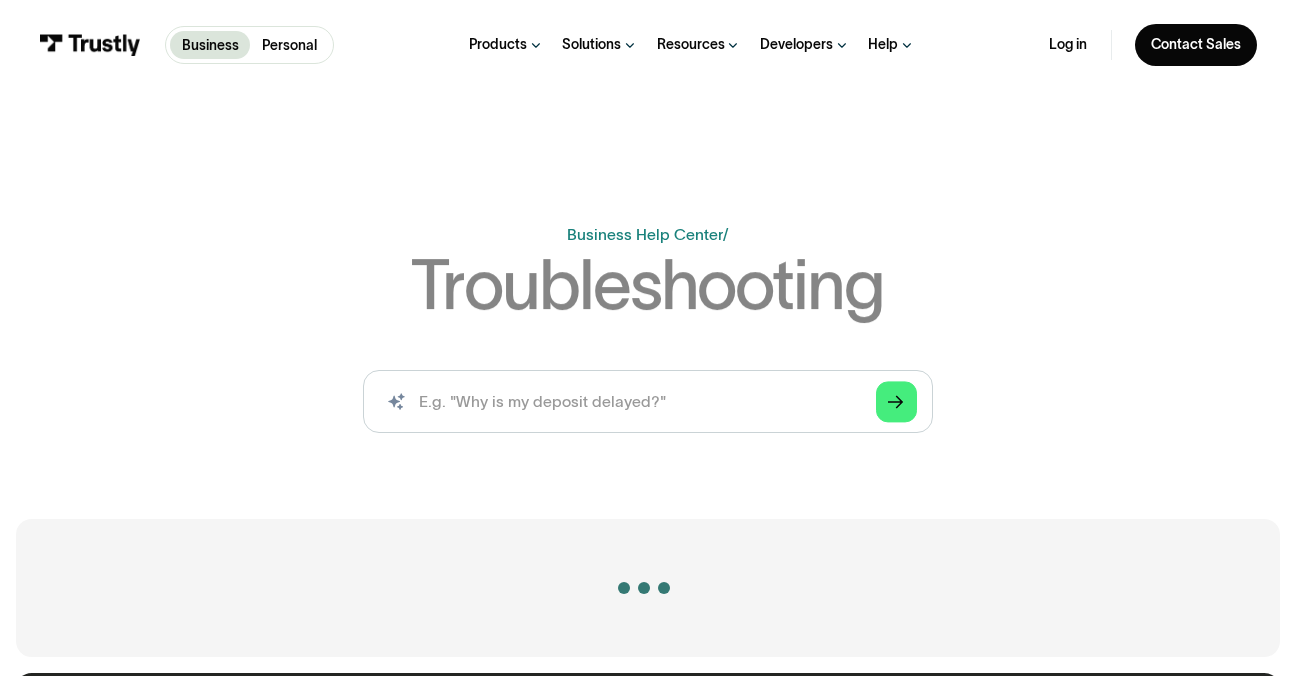 scroll, scrollTop: 0, scrollLeft: 0, axis: both 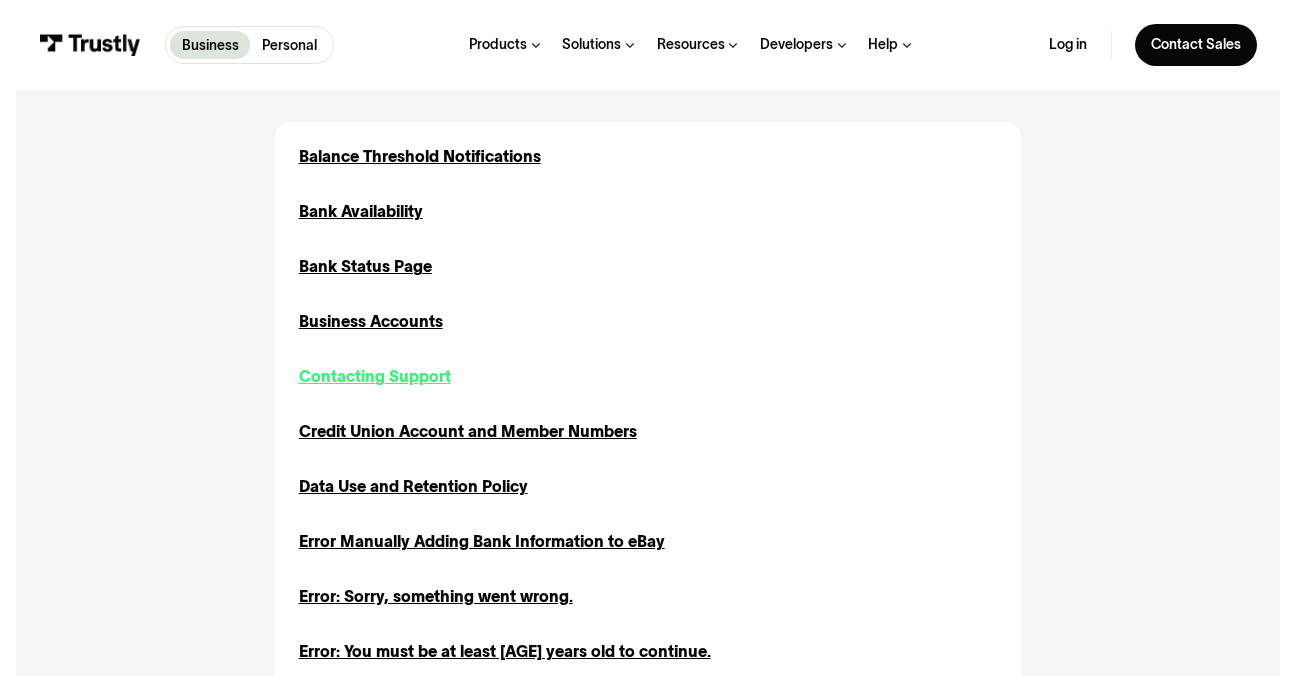 click on "Contacting Support" at bounding box center [375, 377] 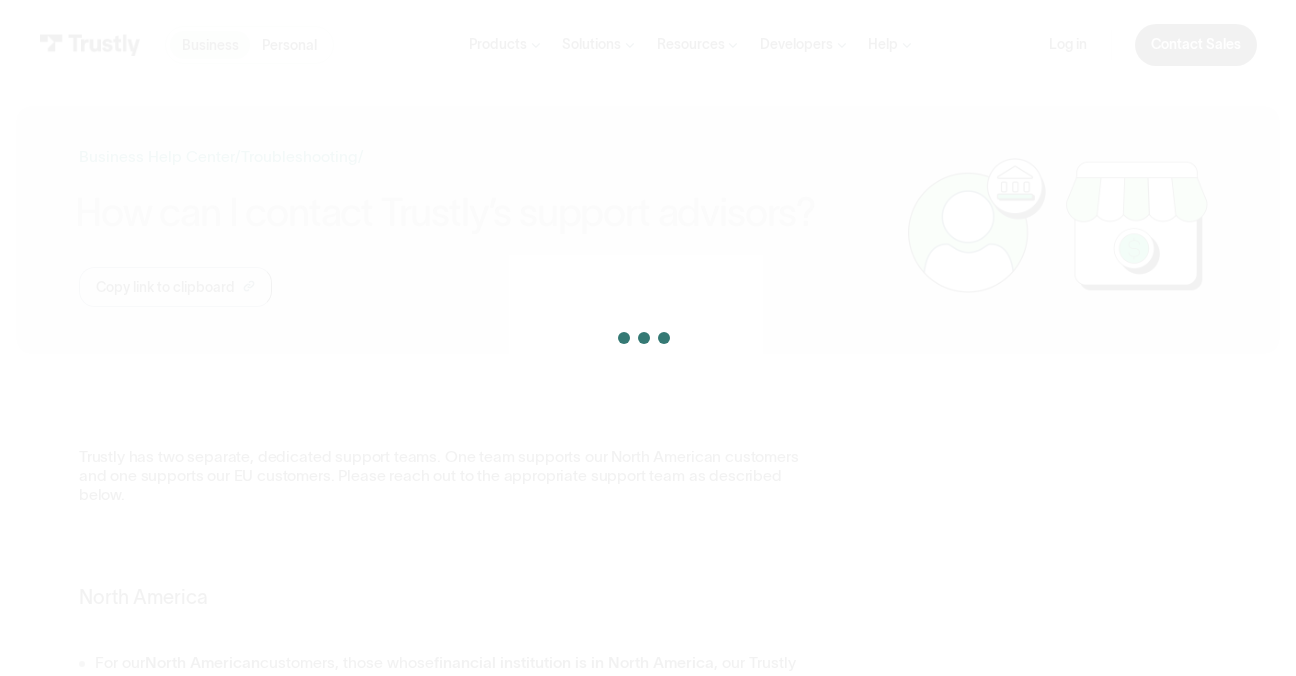 scroll, scrollTop: 0, scrollLeft: 0, axis: both 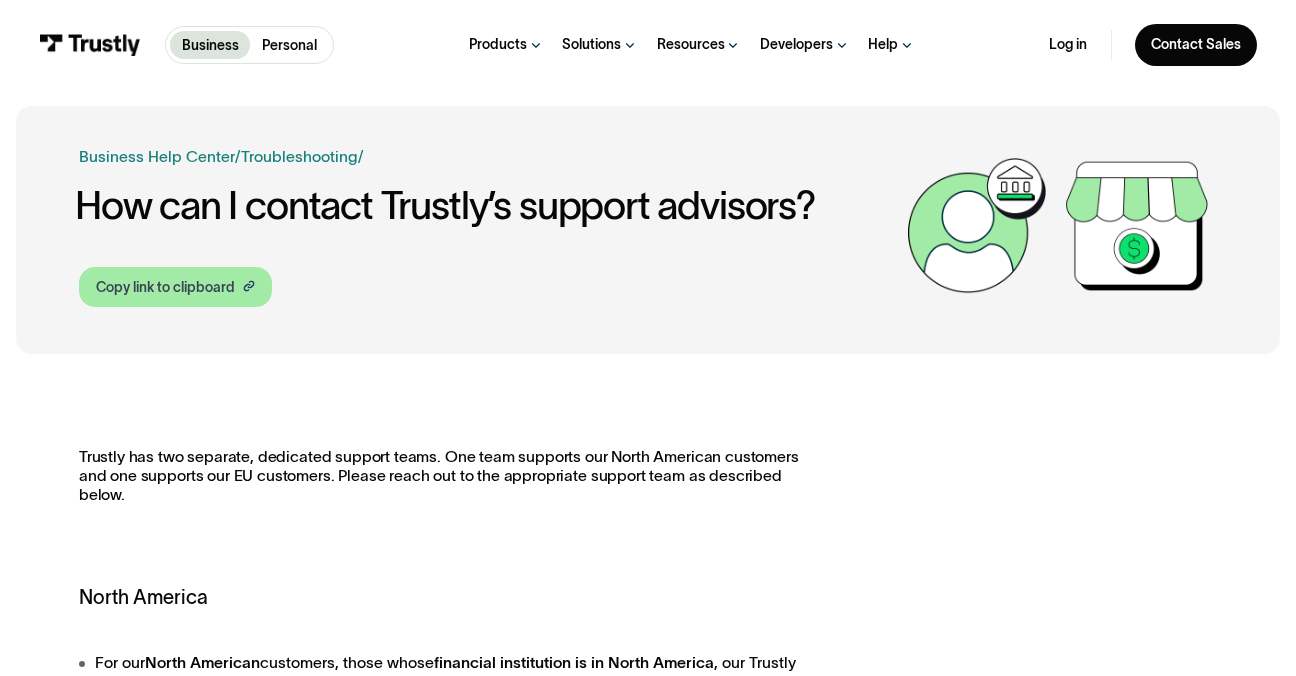 click on "Copy link to clipboard" at bounding box center (165, 287) 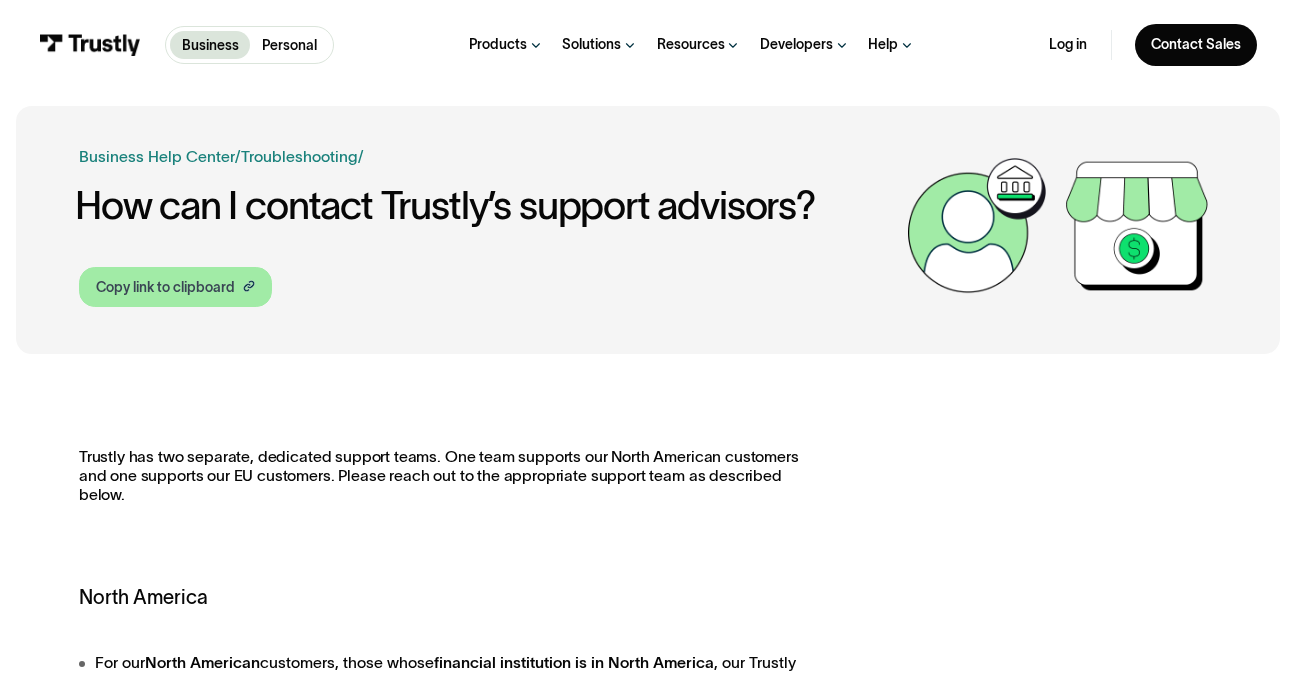click on "Copy link to clipboard" at bounding box center (165, 287) 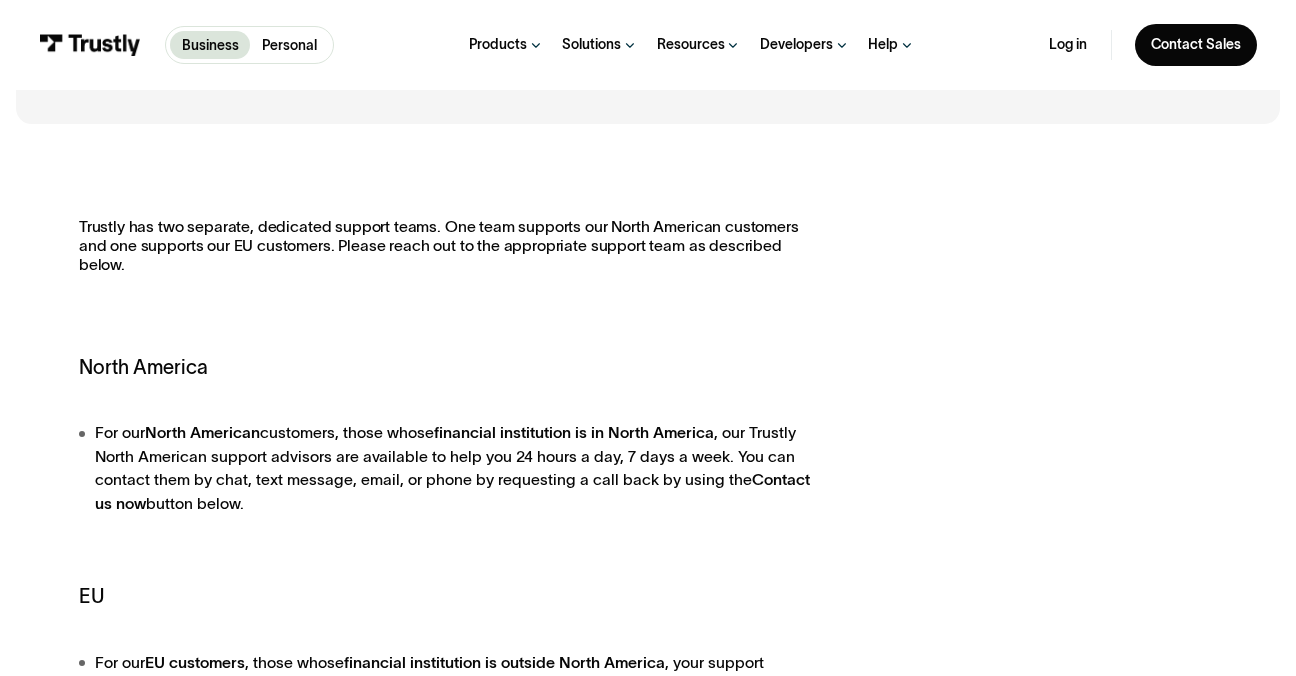 scroll, scrollTop: 235, scrollLeft: 0, axis: vertical 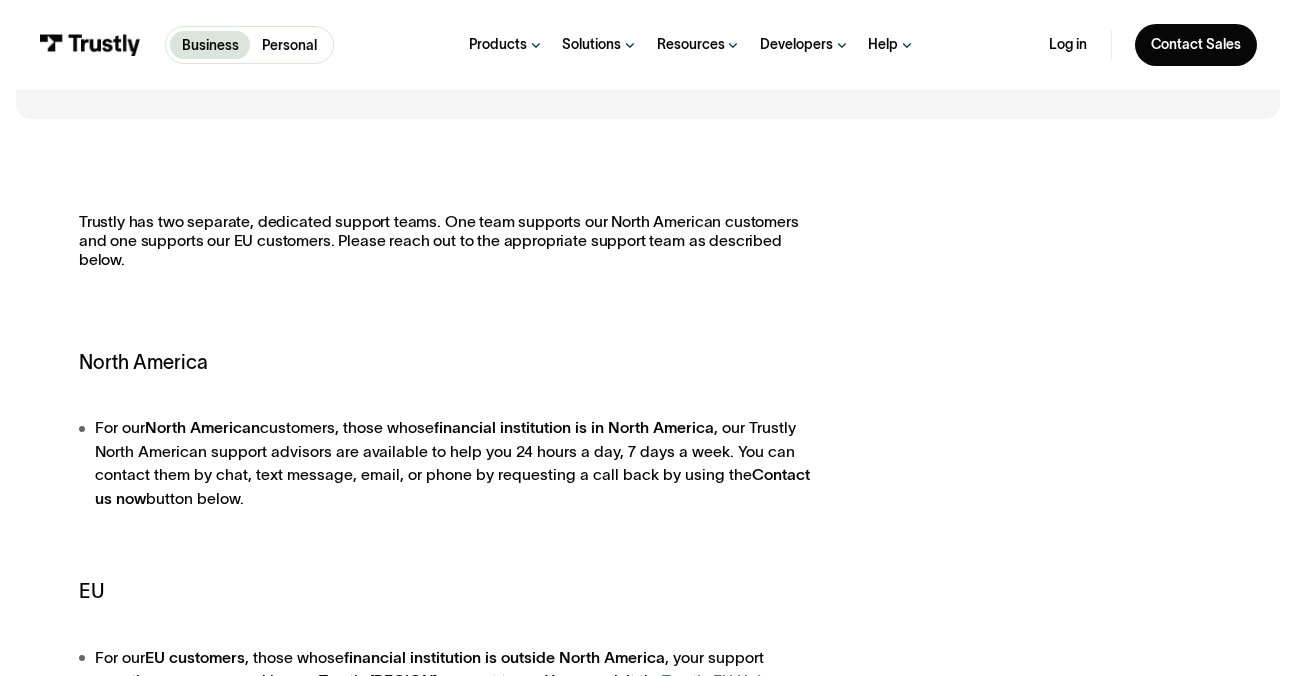click on "North America" at bounding box center [445, 362] 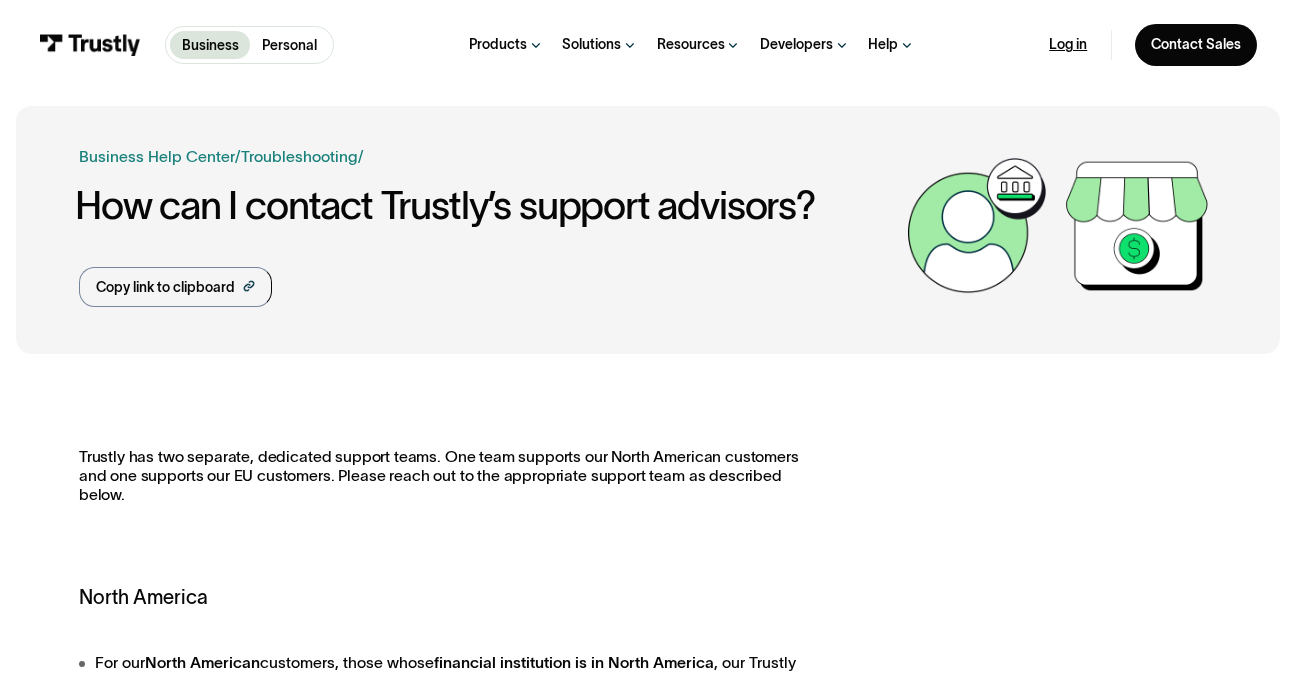 click on "Log in" at bounding box center (1068, 45) 